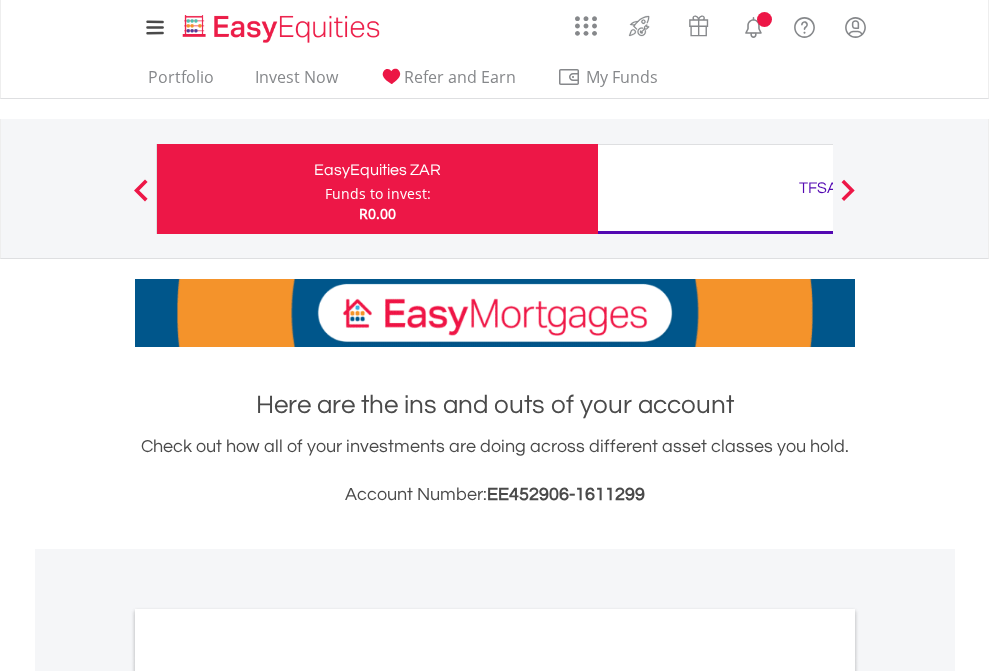 scroll, scrollTop: 0, scrollLeft: 0, axis: both 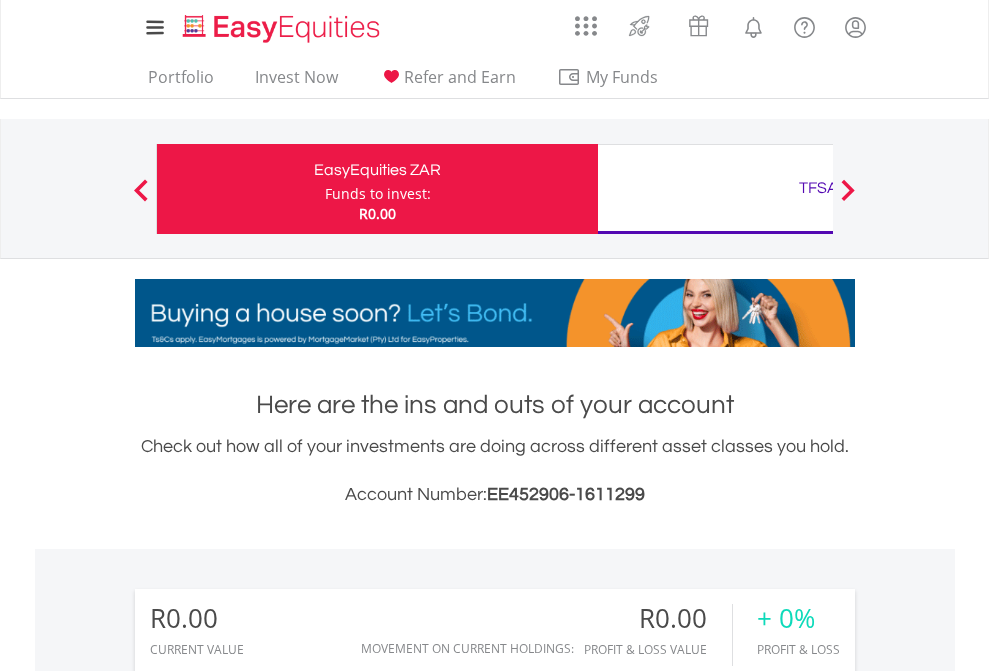 click on "Funds to invest:" at bounding box center (378, 194) 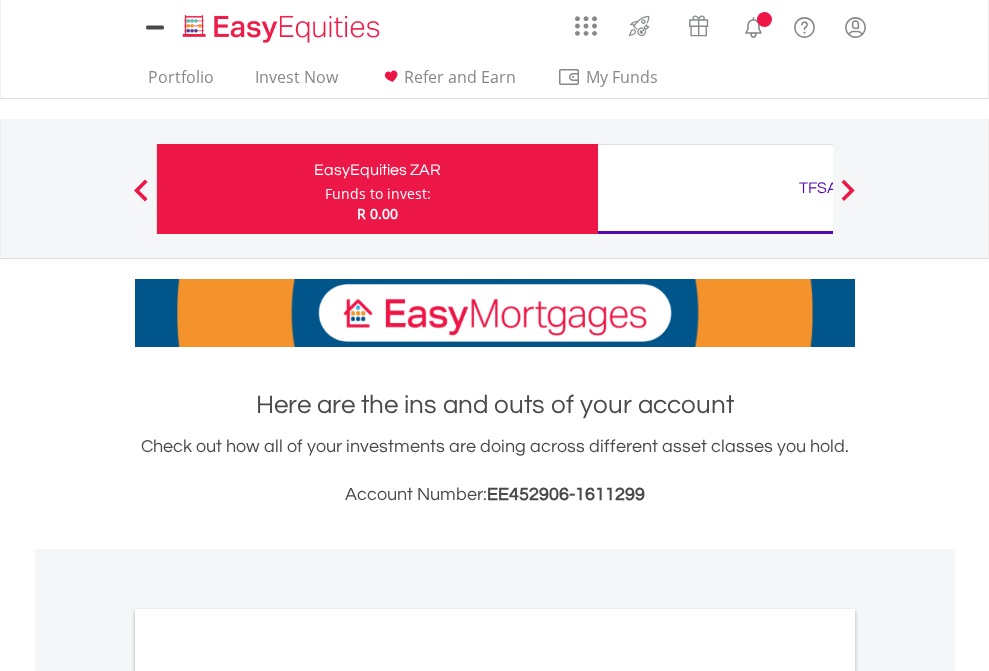 scroll, scrollTop: 0, scrollLeft: 0, axis: both 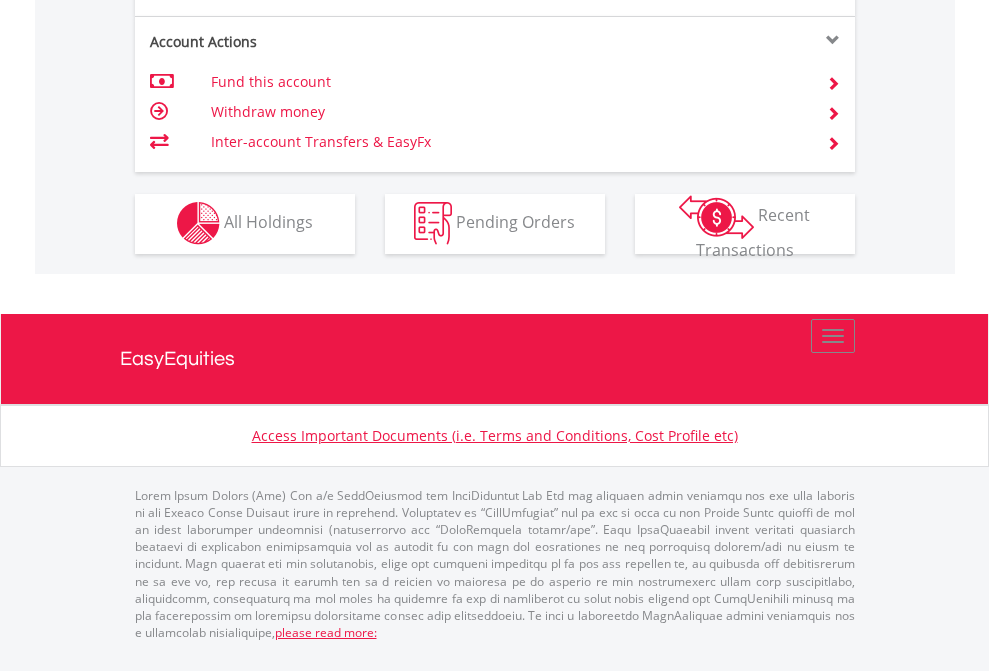 click on "Investment types" at bounding box center [706, -353] 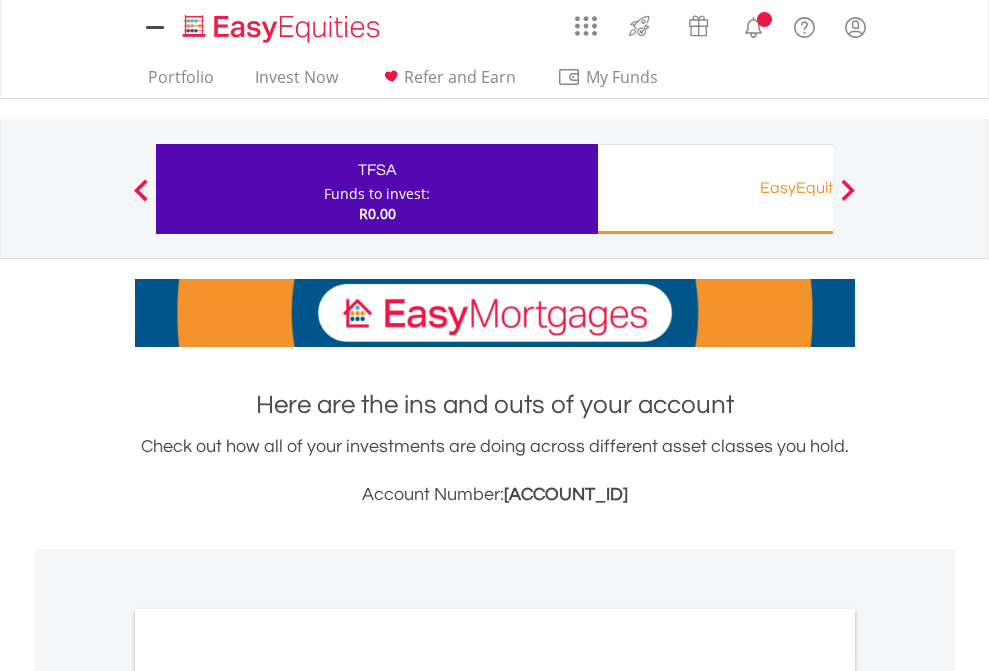 scroll, scrollTop: 0, scrollLeft: 0, axis: both 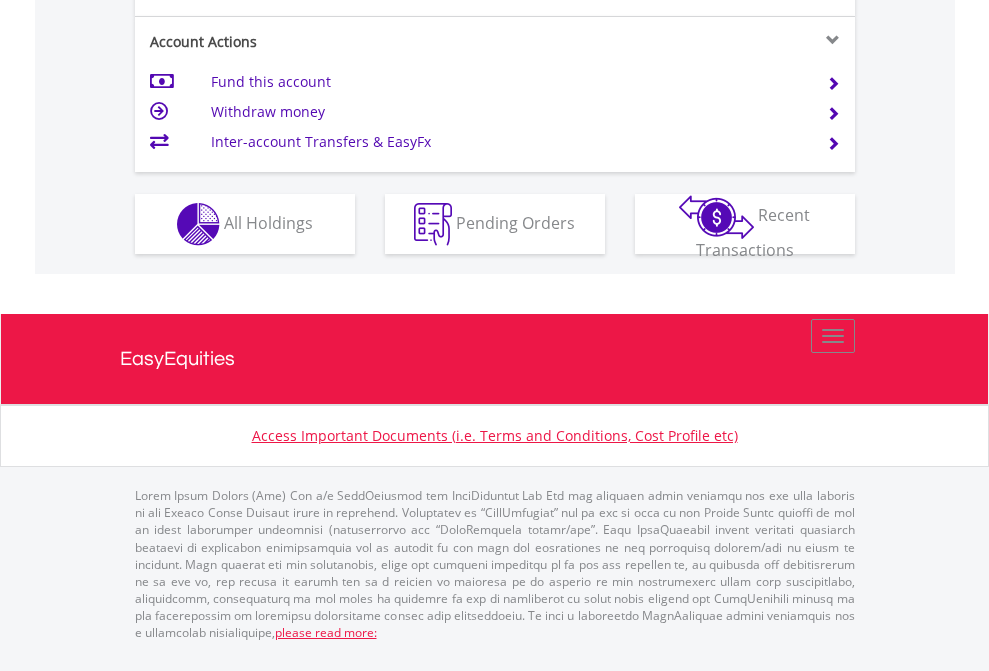 click on "Investment types" at bounding box center (706, -337) 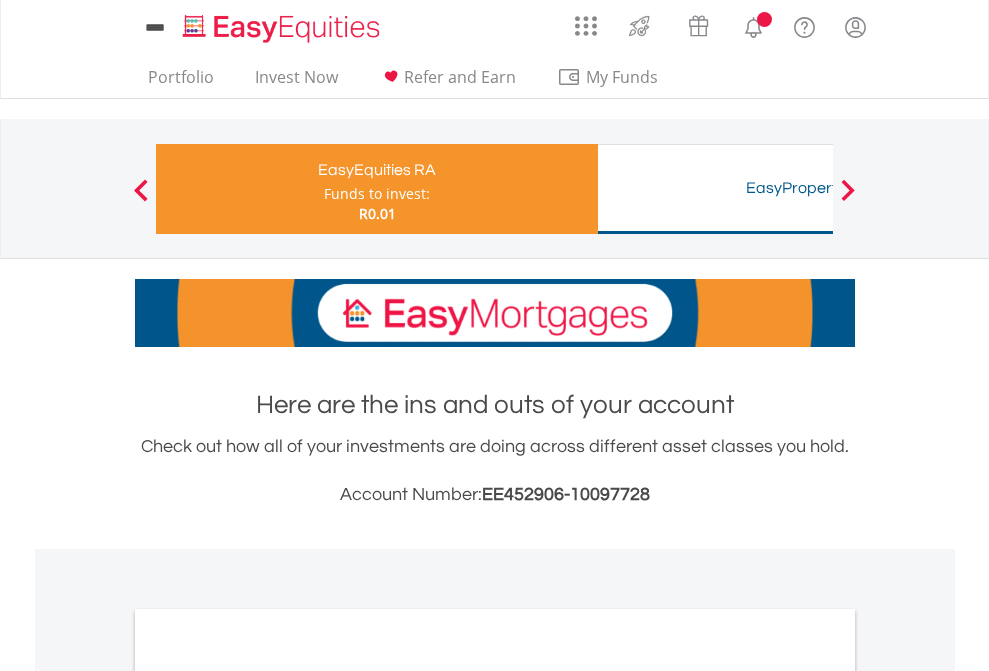 scroll, scrollTop: 0, scrollLeft: 0, axis: both 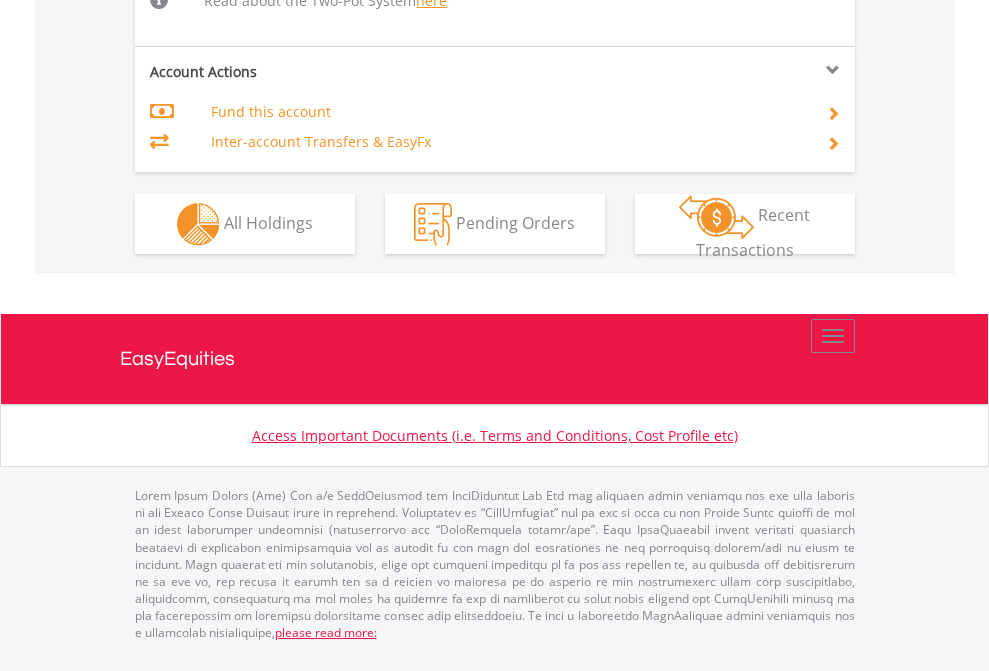 click on "Investment types" at bounding box center (706, -518) 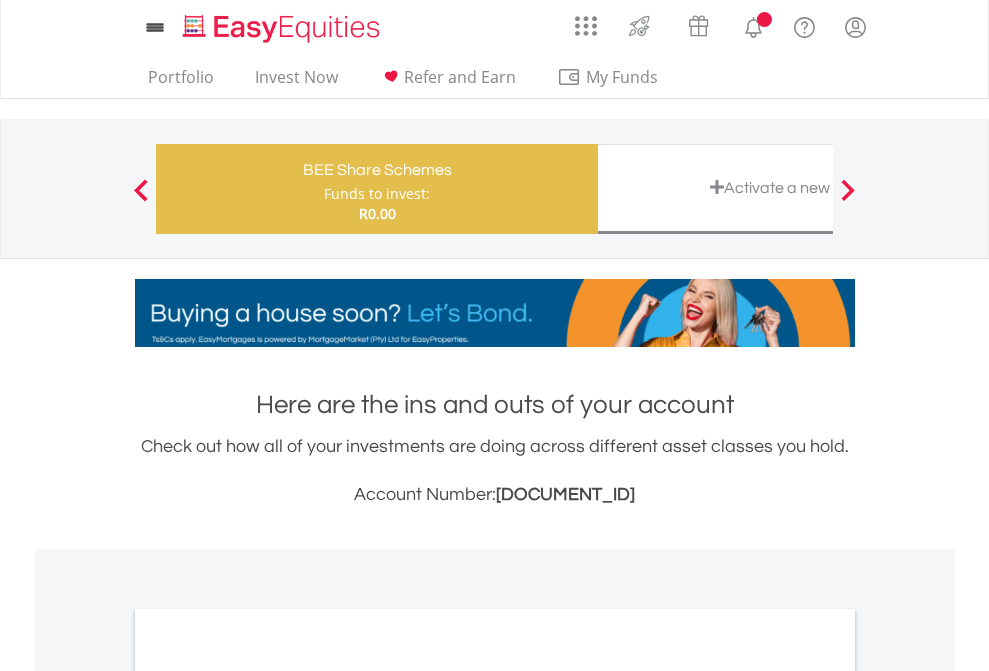 scroll, scrollTop: 0, scrollLeft: 0, axis: both 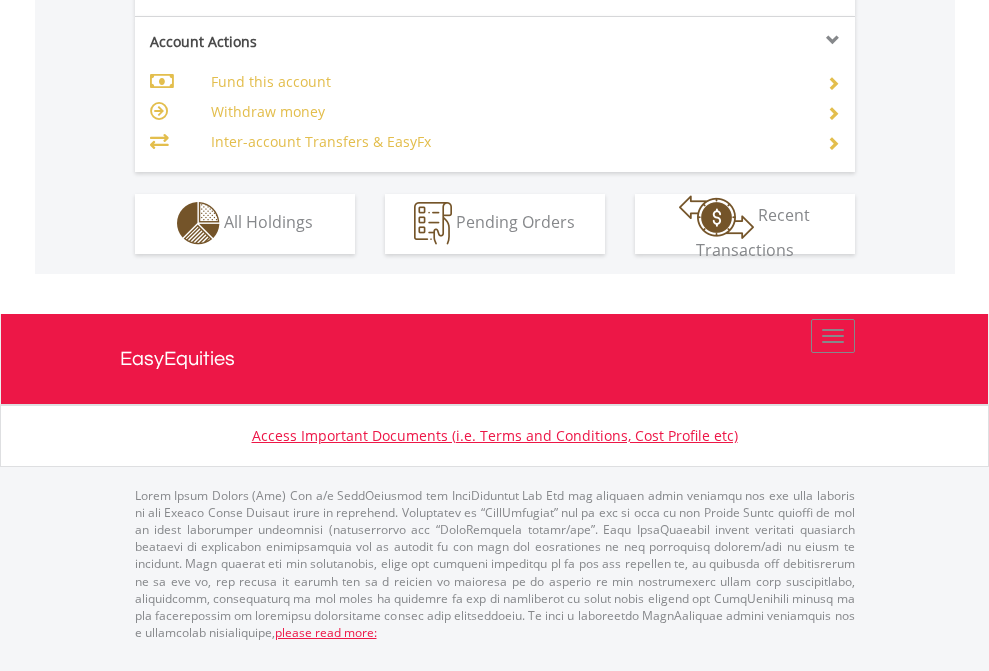 click on "Investment types" at bounding box center (706, -353) 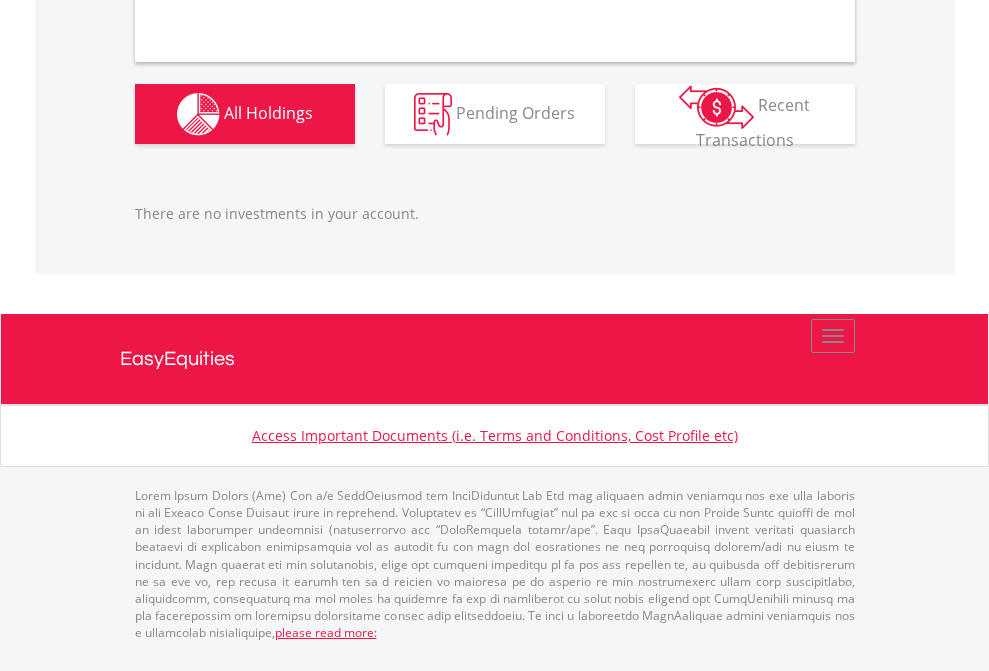 scroll, scrollTop: 1980, scrollLeft: 0, axis: vertical 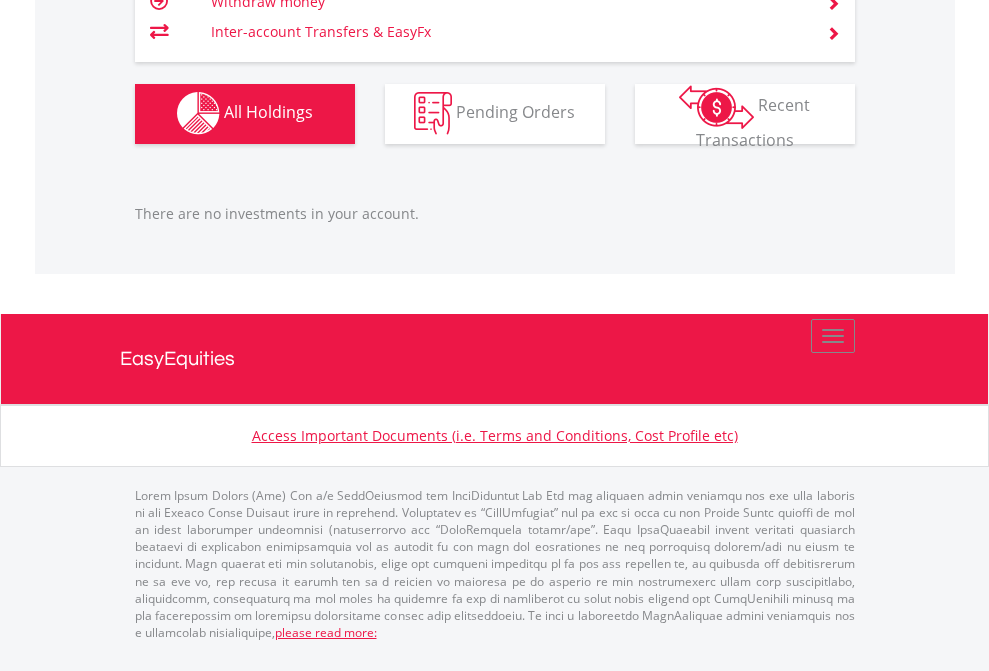 click on "TFSA" at bounding box center (818, -1142) 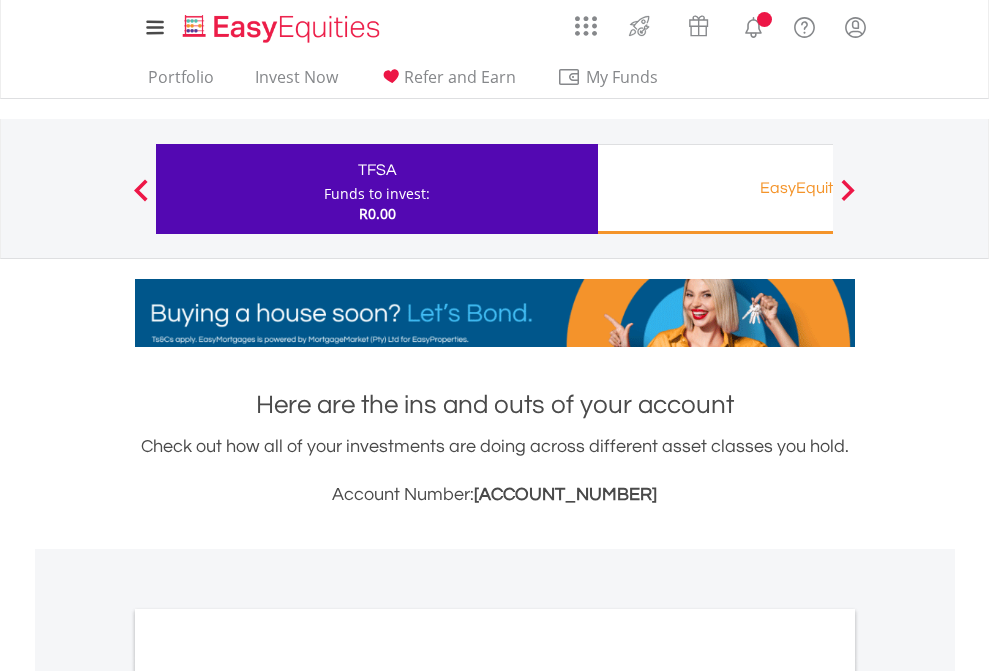 scroll, scrollTop: 0, scrollLeft: 0, axis: both 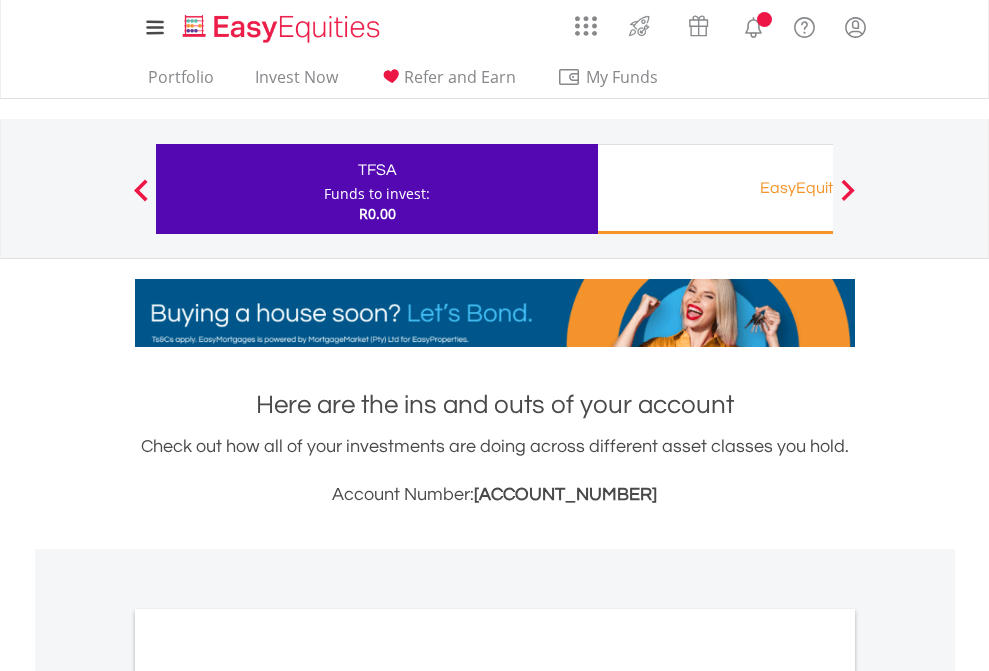 click on "All Holdings" at bounding box center (268, 1096) 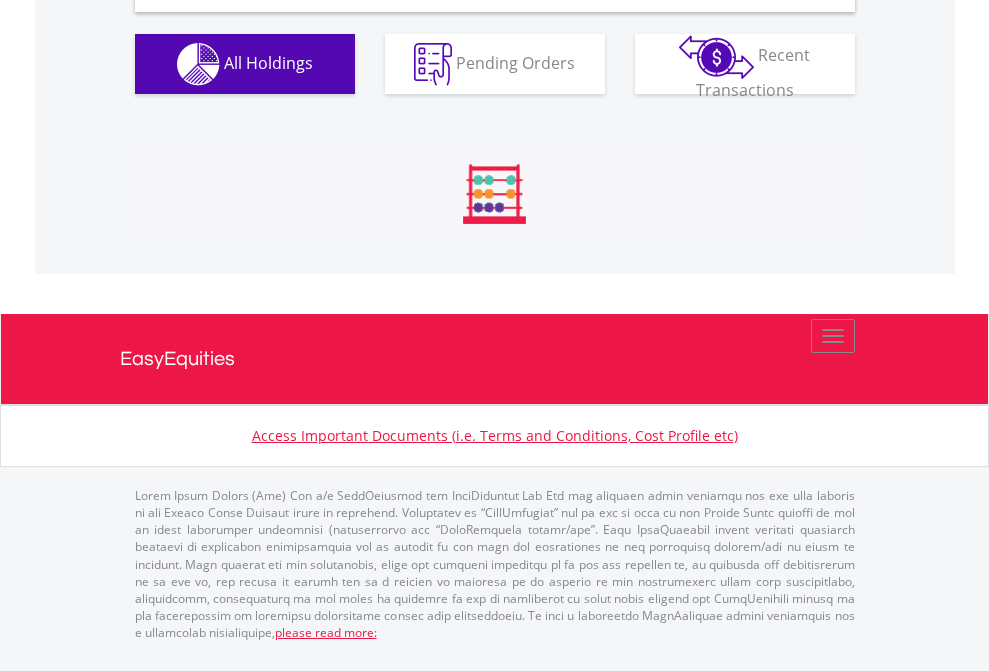 scroll, scrollTop: 1933, scrollLeft: 0, axis: vertical 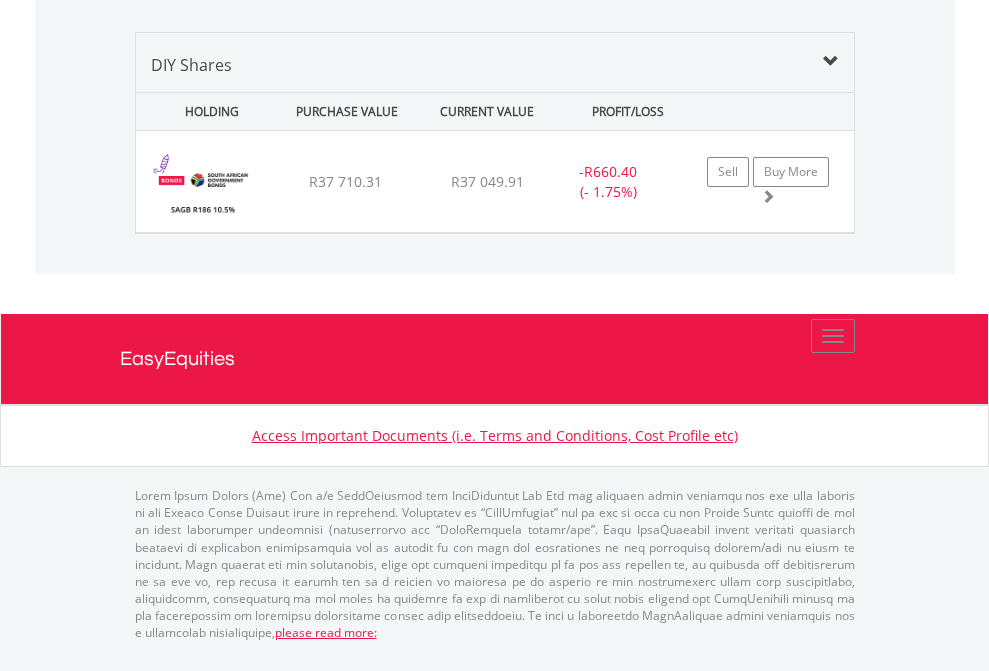 click on "EasyEquities RA" at bounding box center [818, -968] 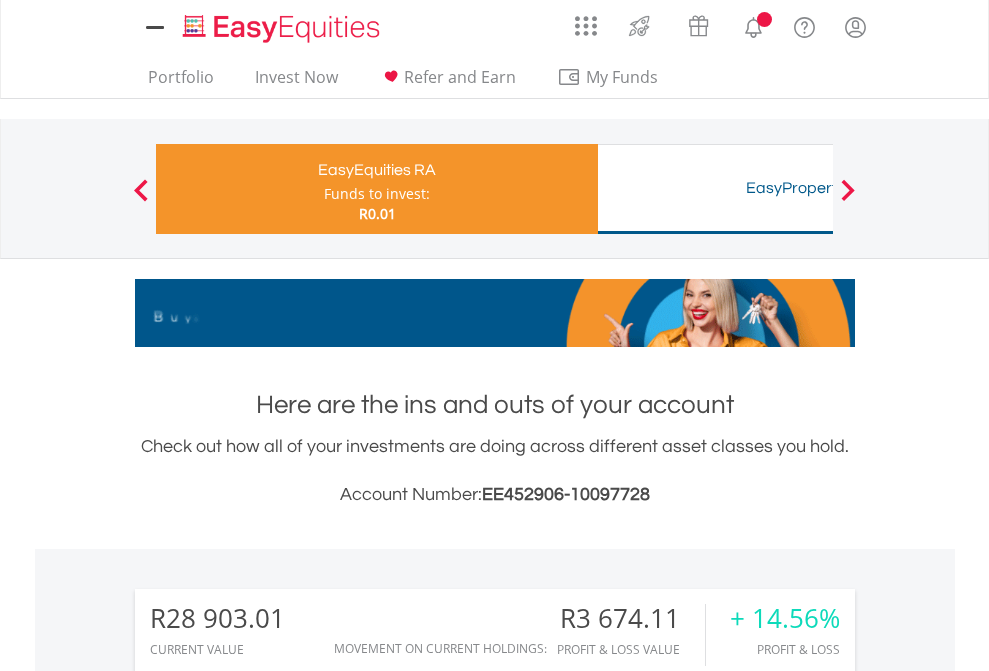 scroll, scrollTop: 0, scrollLeft: 0, axis: both 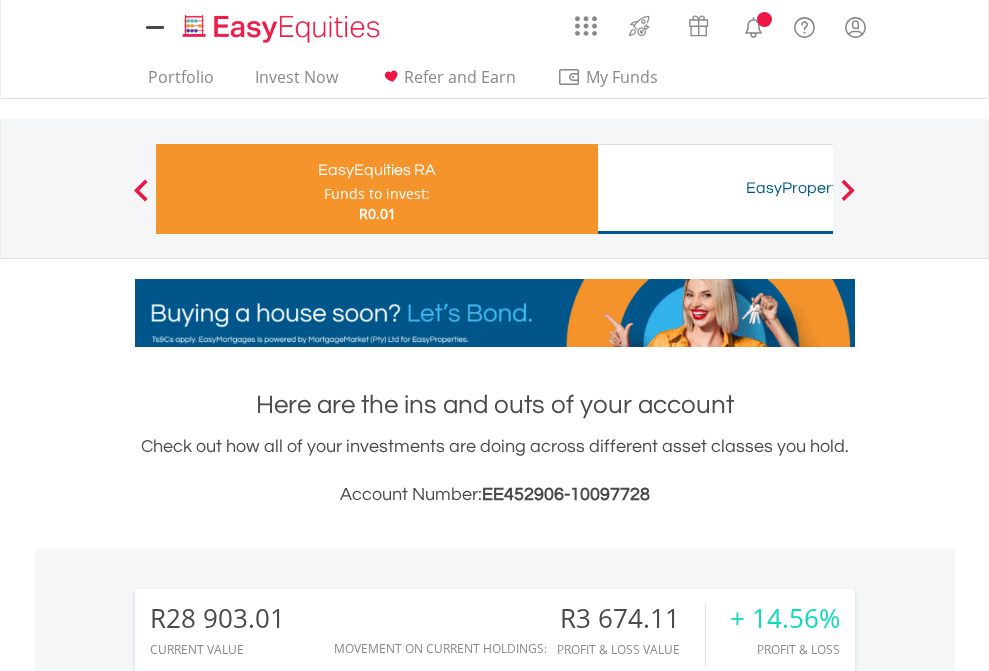 click on "All Holdings" at bounding box center [268, 1556] 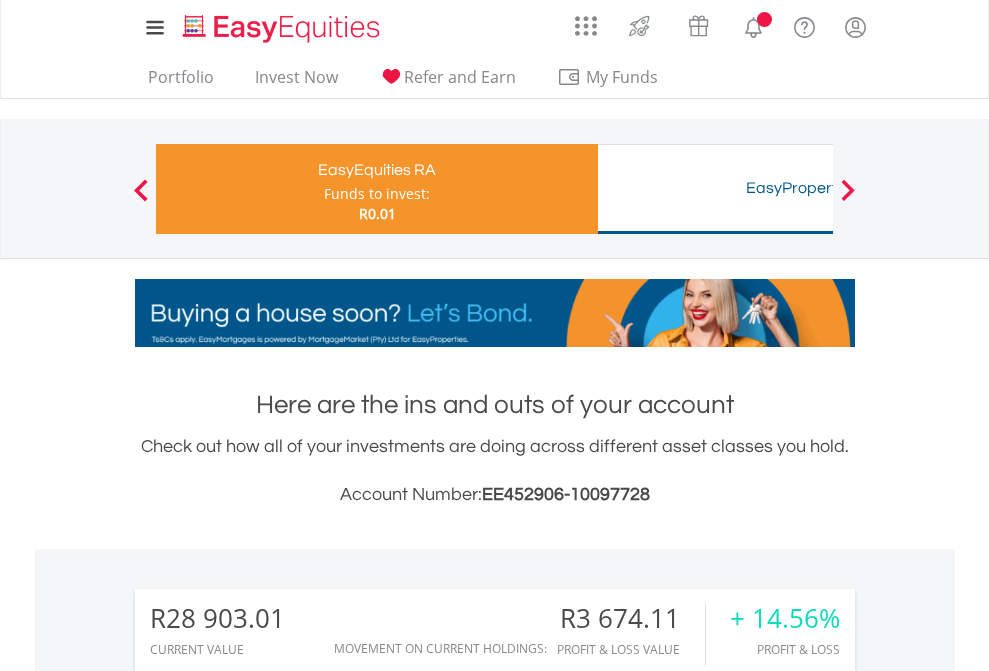 scroll, scrollTop: 1613, scrollLeft: 0, axis: vertical 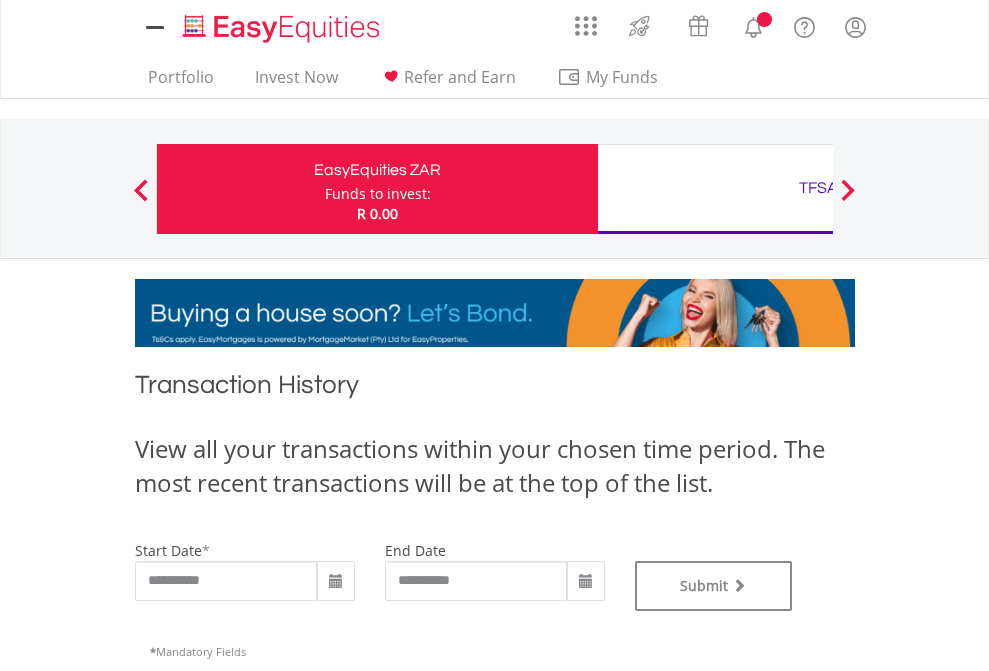 type on "**********" 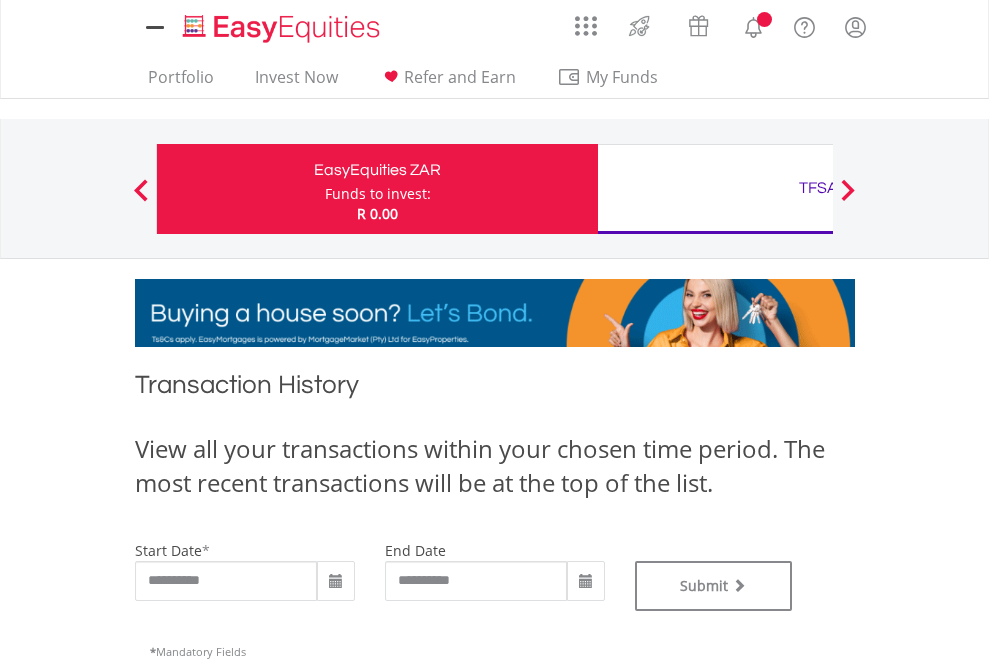type on "**********" 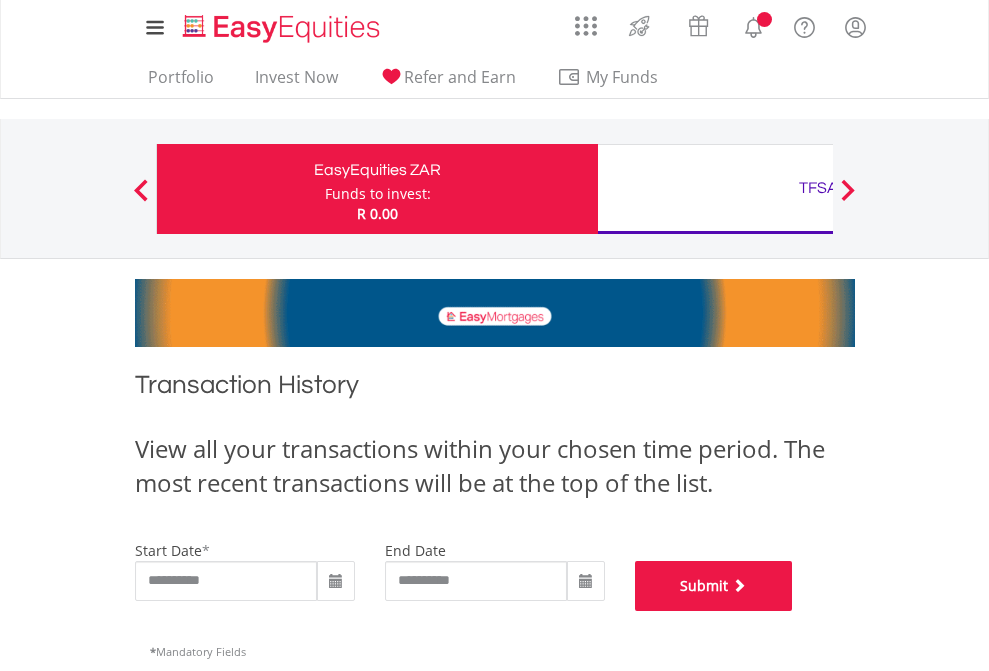 click on "Submit" at bounding box center (714, 586) 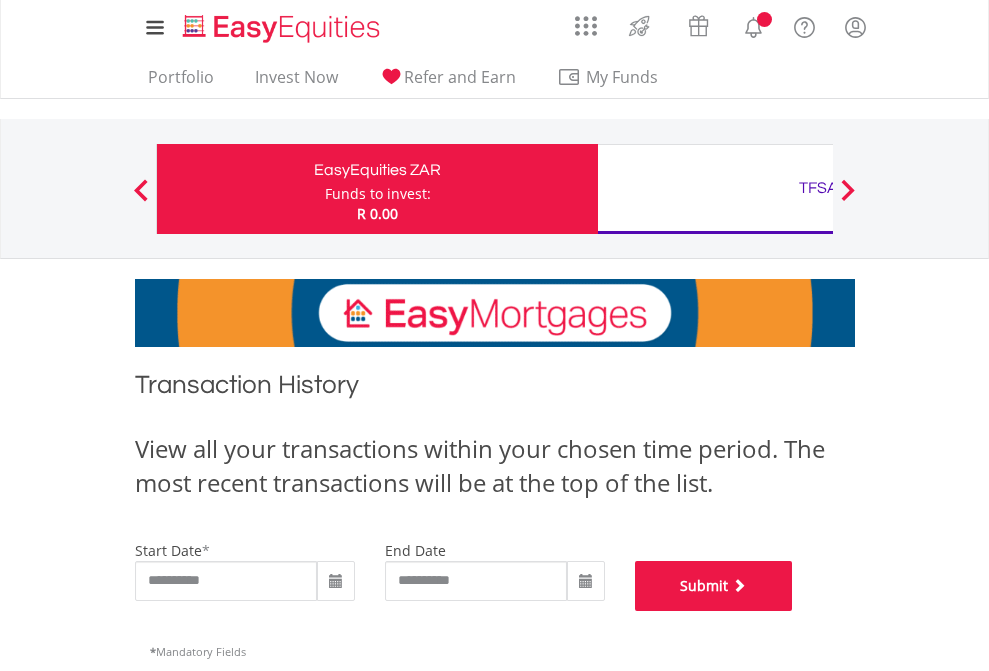 scroll, scrollTop: 811, scrollLeft: 0, axis: vertical 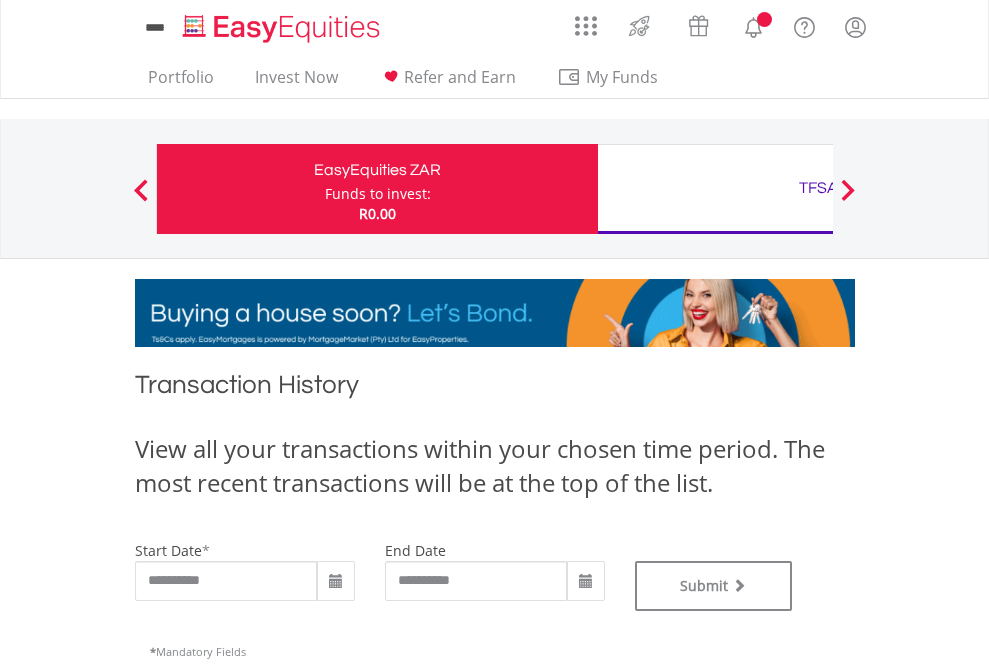 click on "TFSA" at bounding box center (818, 188) 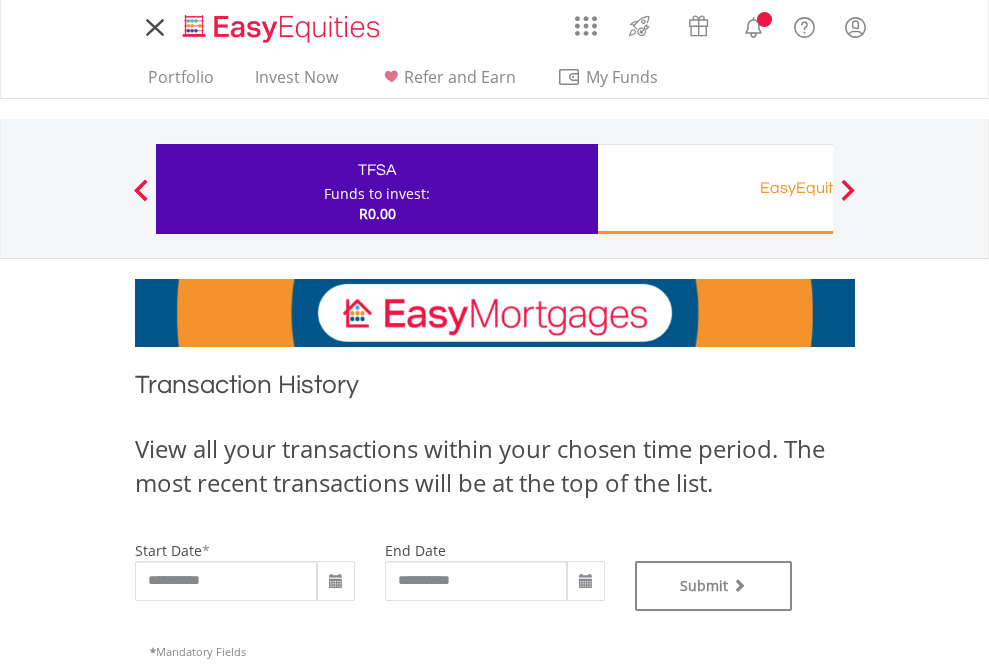 scroll, scrollTop: 0, scrollLeft: 0, axis: both 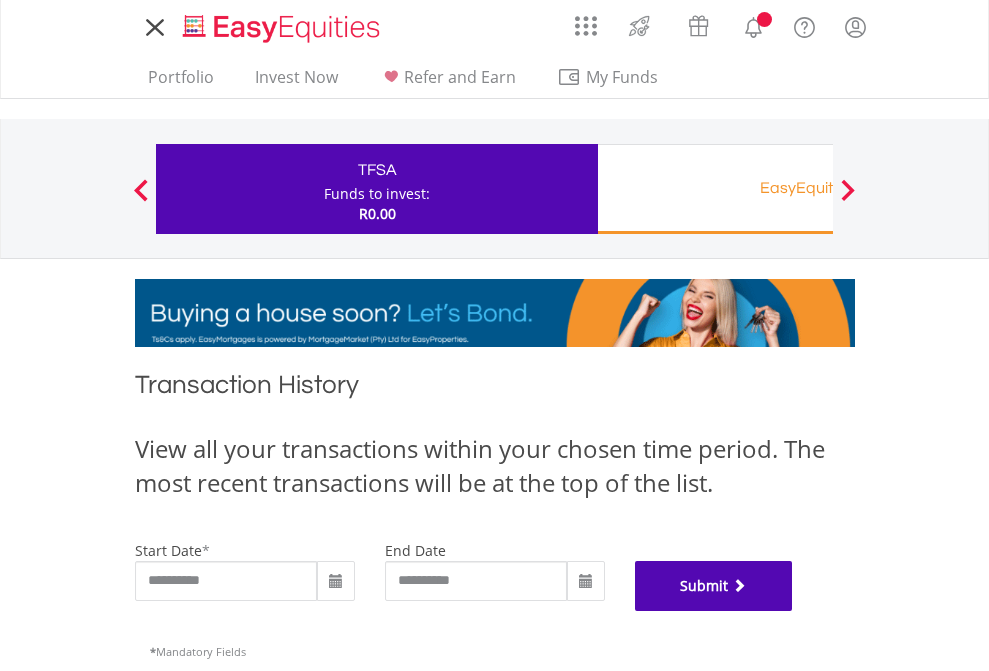 click on "Submit" at bounding box center (714, 586) 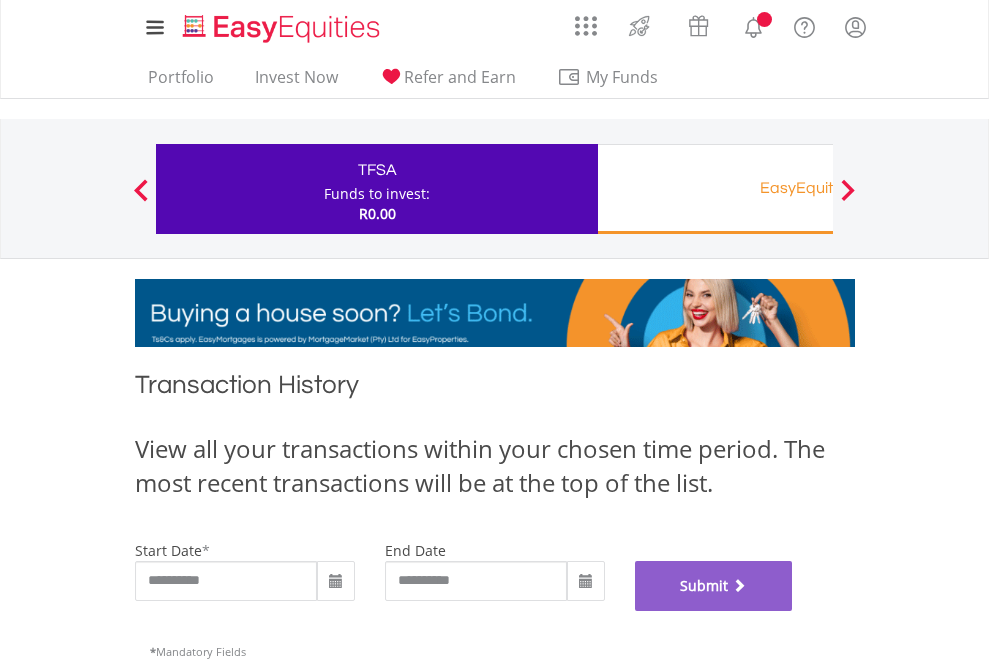 scroll, scrollTop: 811, scrollLeft: 0, axis: vertical 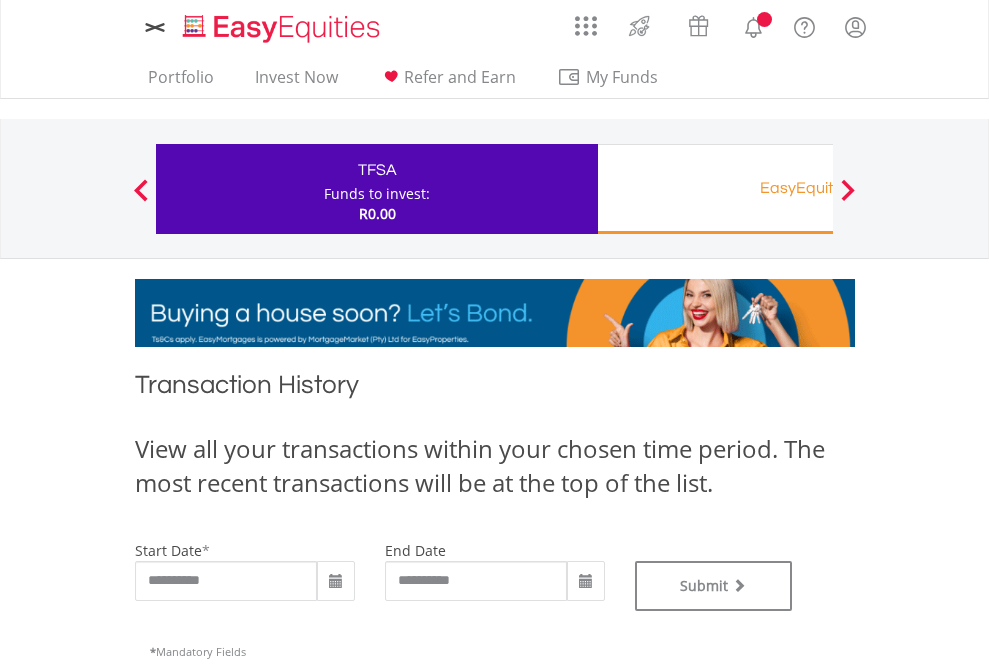 click on "EasyEquities RA" at bounding box center (818, 188) 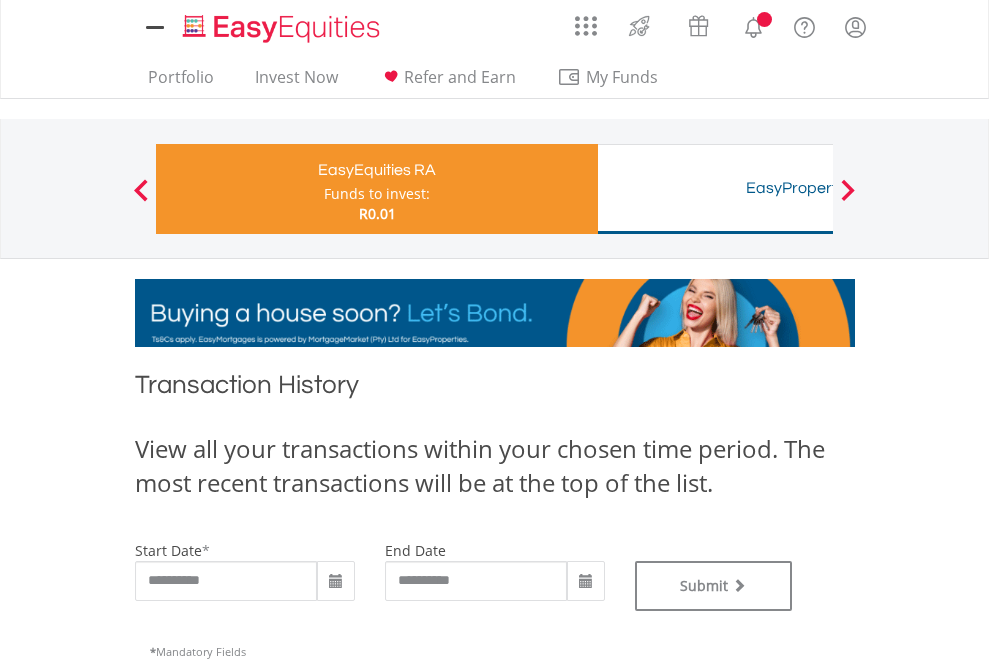type on "**********" 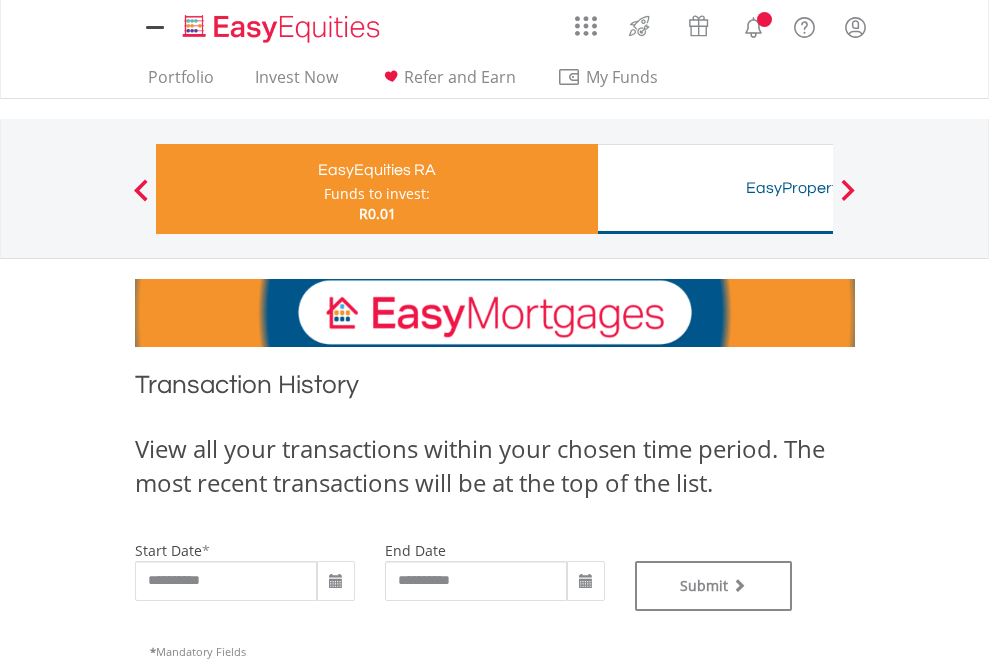scroll, scrollTop: 0, scrollLeft: 0, axis: both 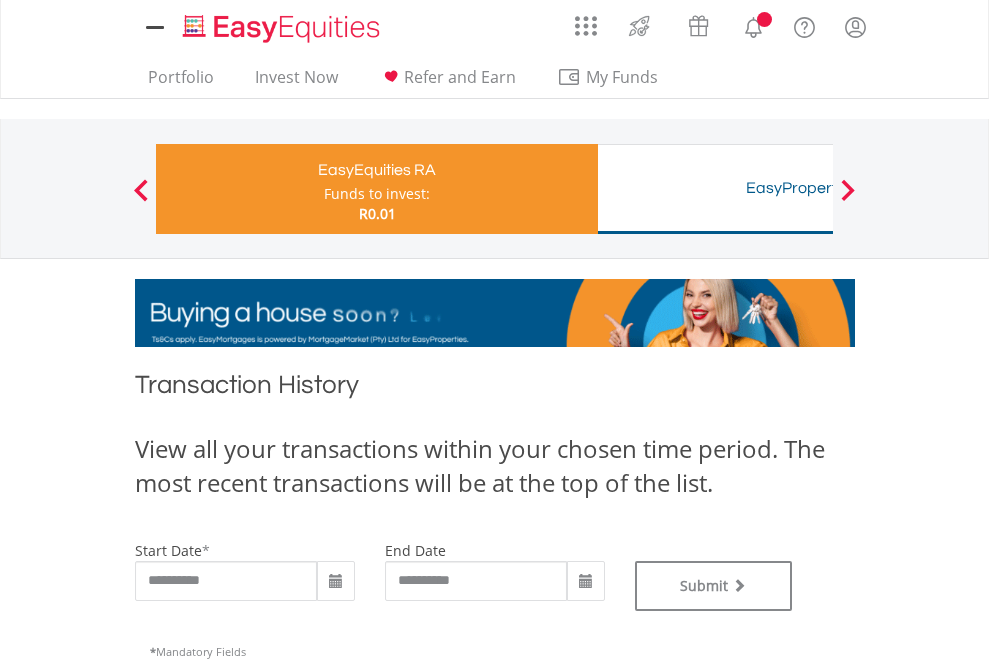 type on "**********" 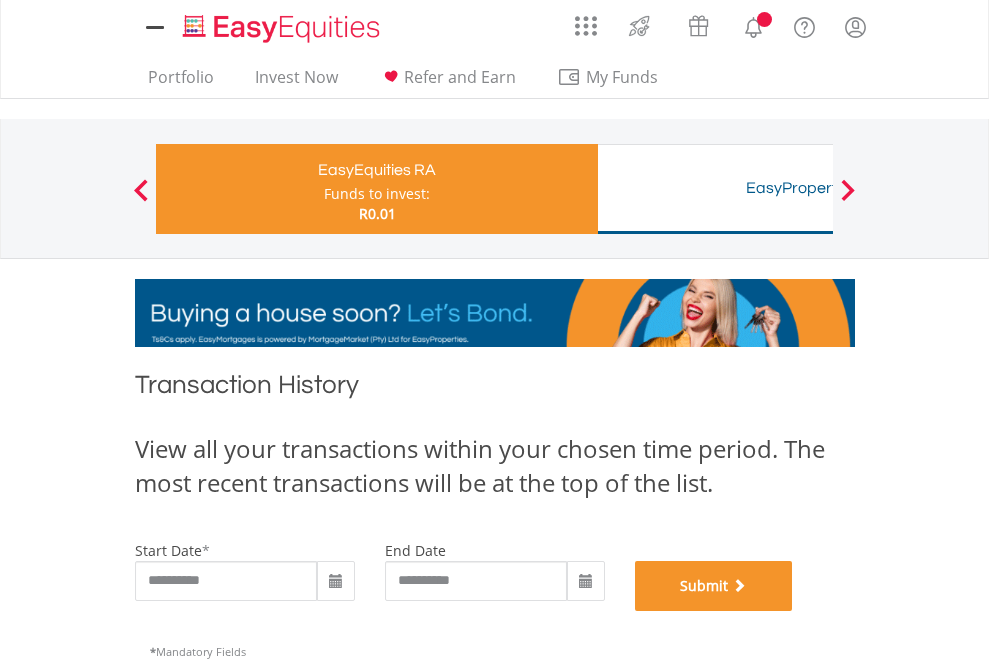 click on "Submit" at bounding box center [714, 586] 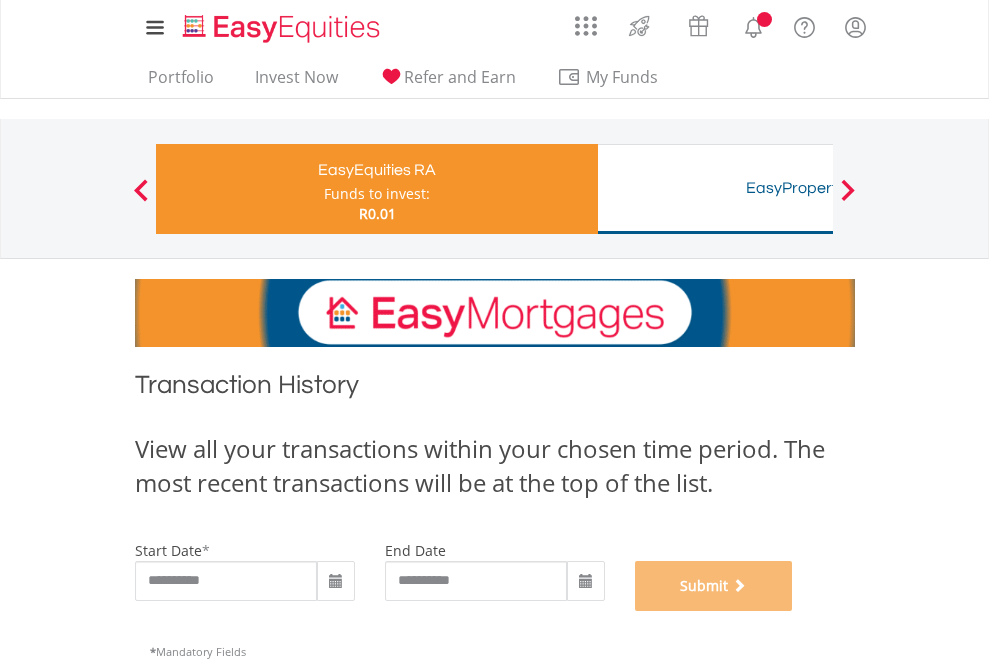 scroll, scrollTop: 811, scrollLeft: 0, axis: vertical 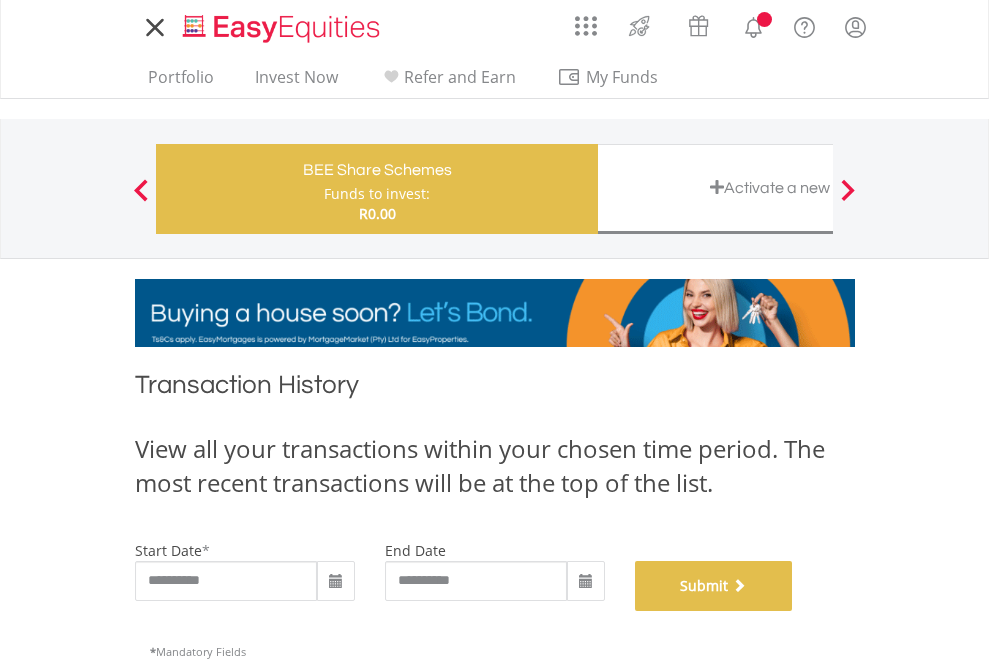 click on "Submit" at bounding box center [714, 586] 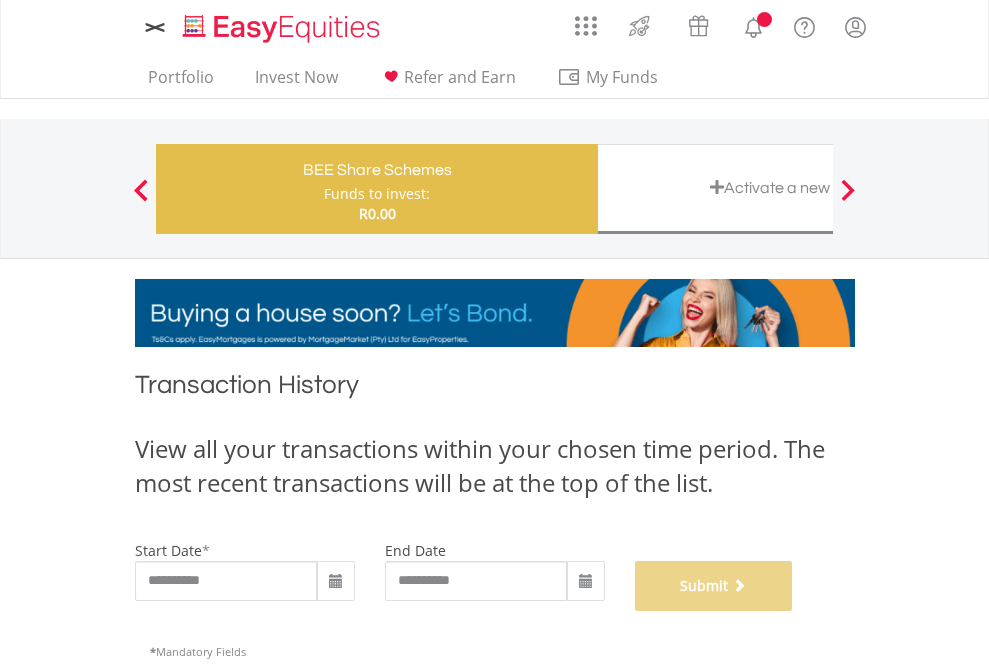 scroll, scrollTop: 811, scrollLeft: 0, axis: vertical 